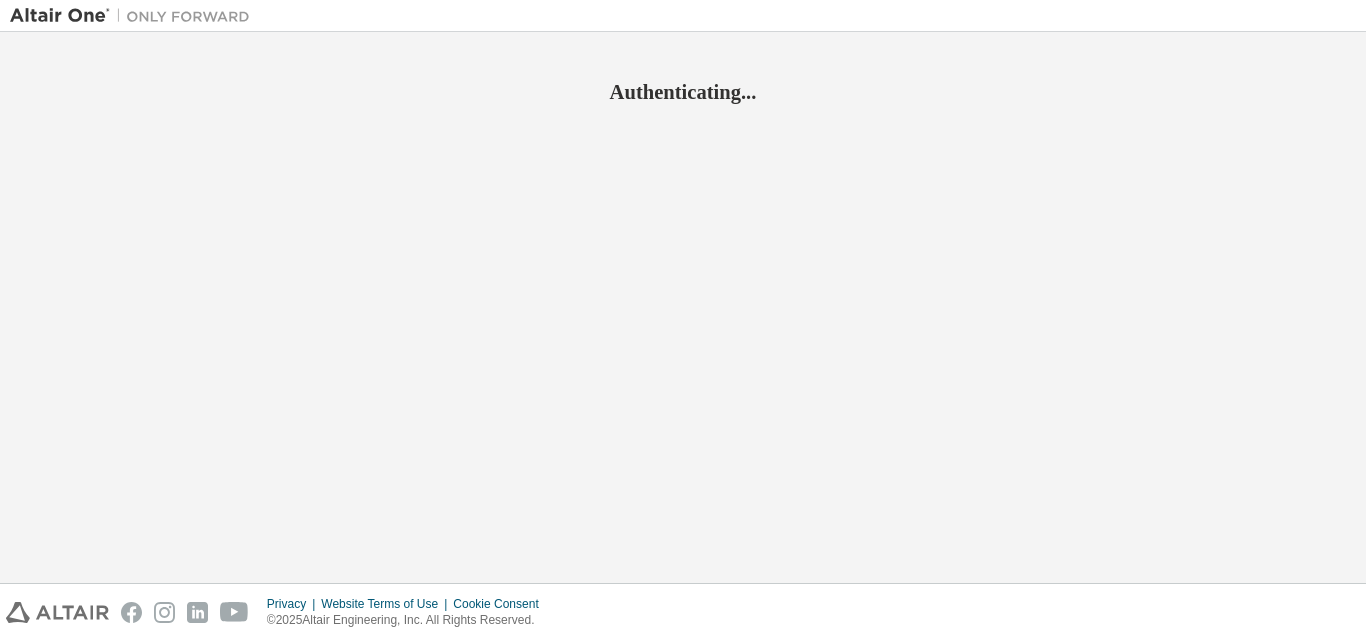 scroll, scrollTop: 0, scrollLeft: 0, axis: both 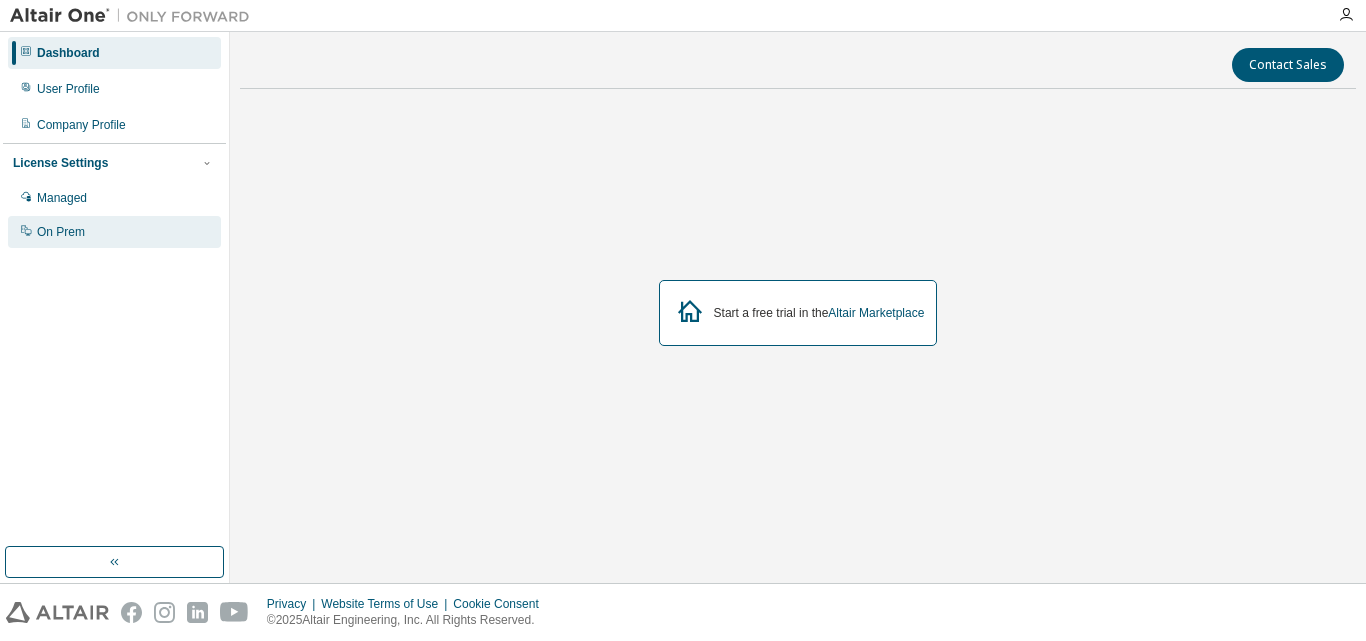 click on "On Prem" at bounding box center (61, 232) 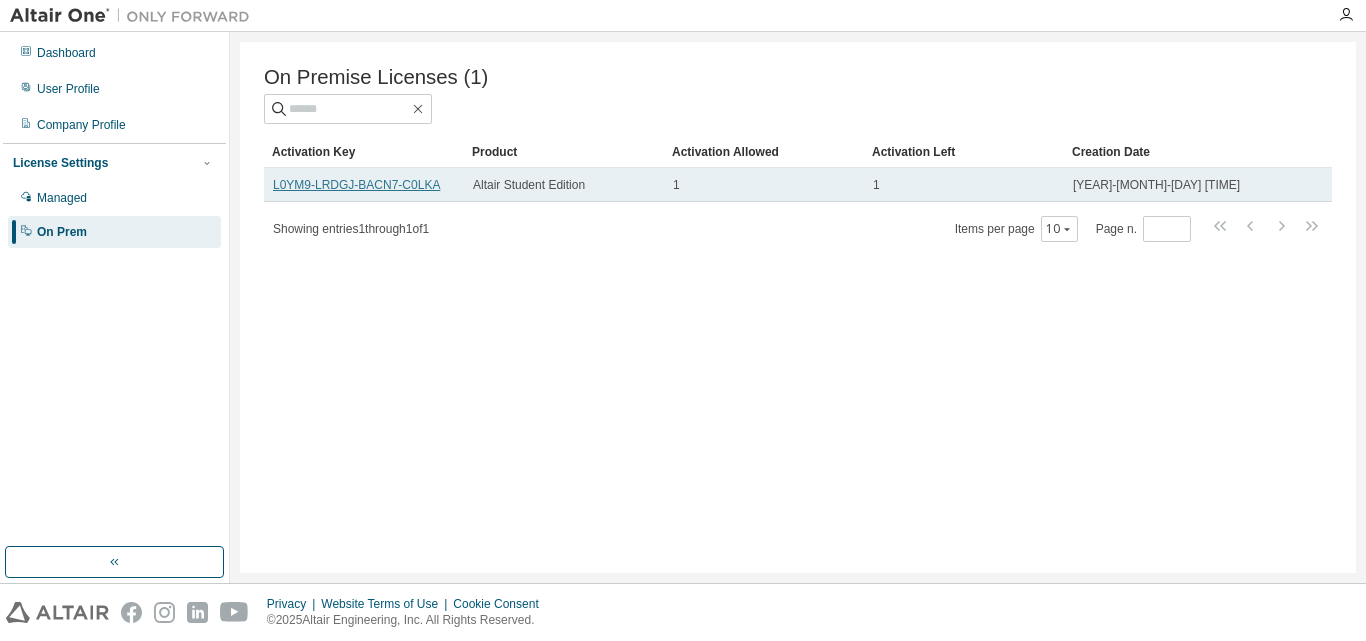 click on "L0YM9-LRDGJ-BACN7-C0LKA" at bounding box center (356, 185) 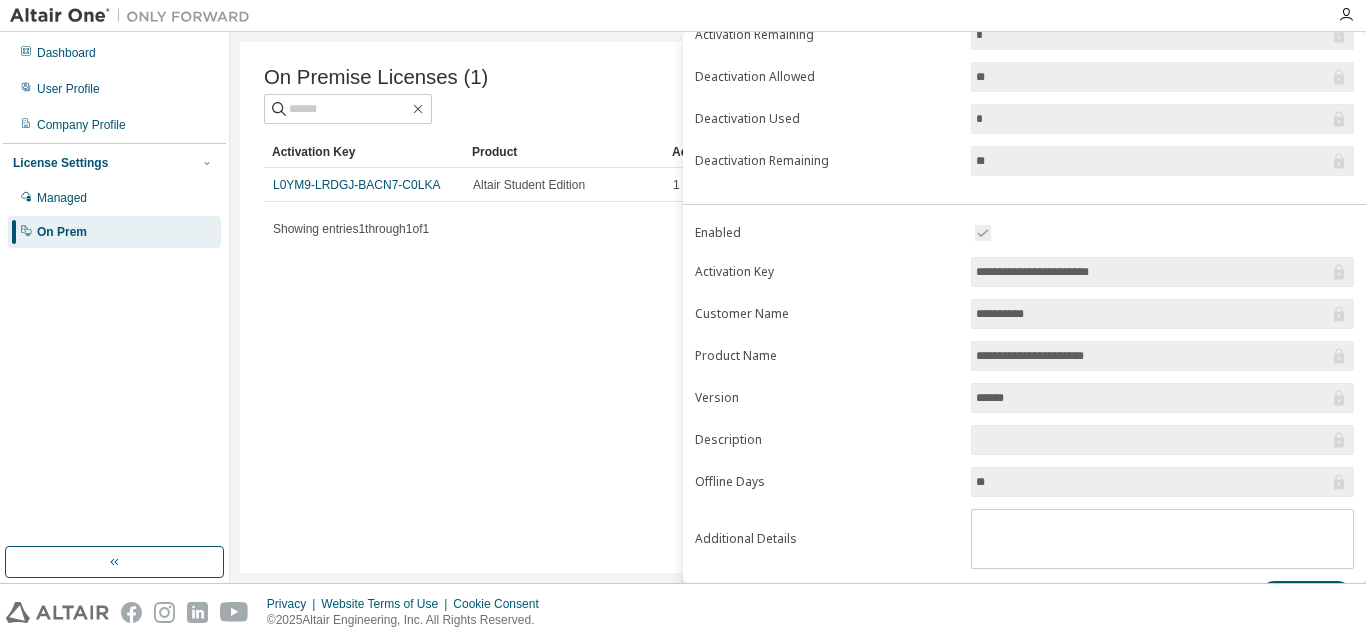 scroll, scrollTop: 281, scrollLeft: 0, axis: vertical 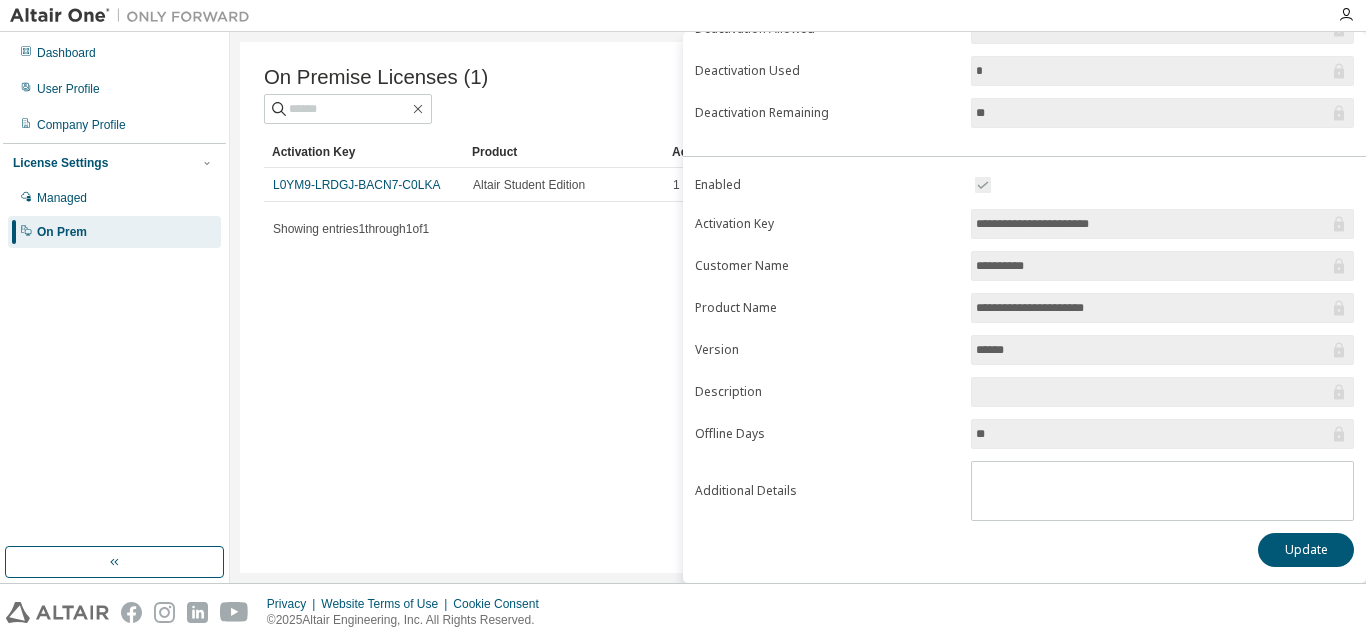 drag, startPoint x: 1108, startPoint y: 228, endPoint x: 970, endPoint y: 227, distance: 138.00362 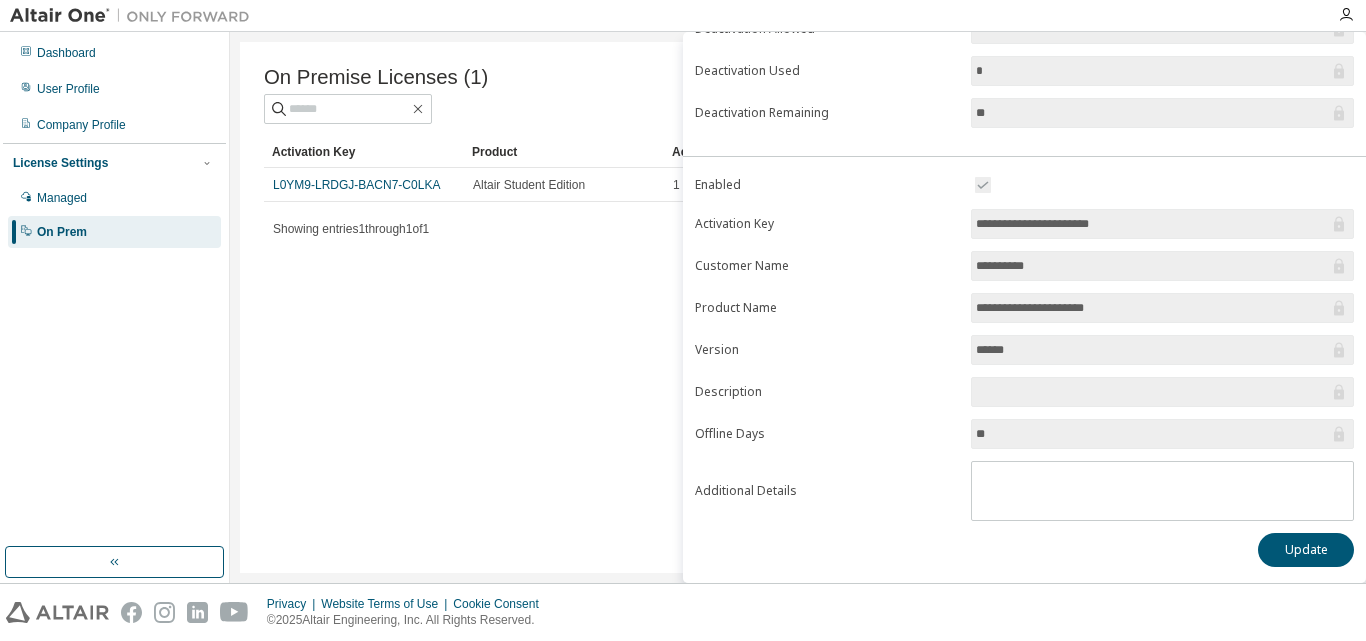 click on "On Premise Licenses (1) Clear Load Save Save As Field Operator Value Select filter Select operand Add criteria Search Activation Key Product Activation Allowed Activation Left Creation Date [ACTIVATION_KEY] Altair Student Edition 1 1 [YEAR]-[MONTH]-[DAY] [TIME] Showing entries  1  through  1  of  1 Items per page 10 Page n. *" at bounding box center (798, 307) 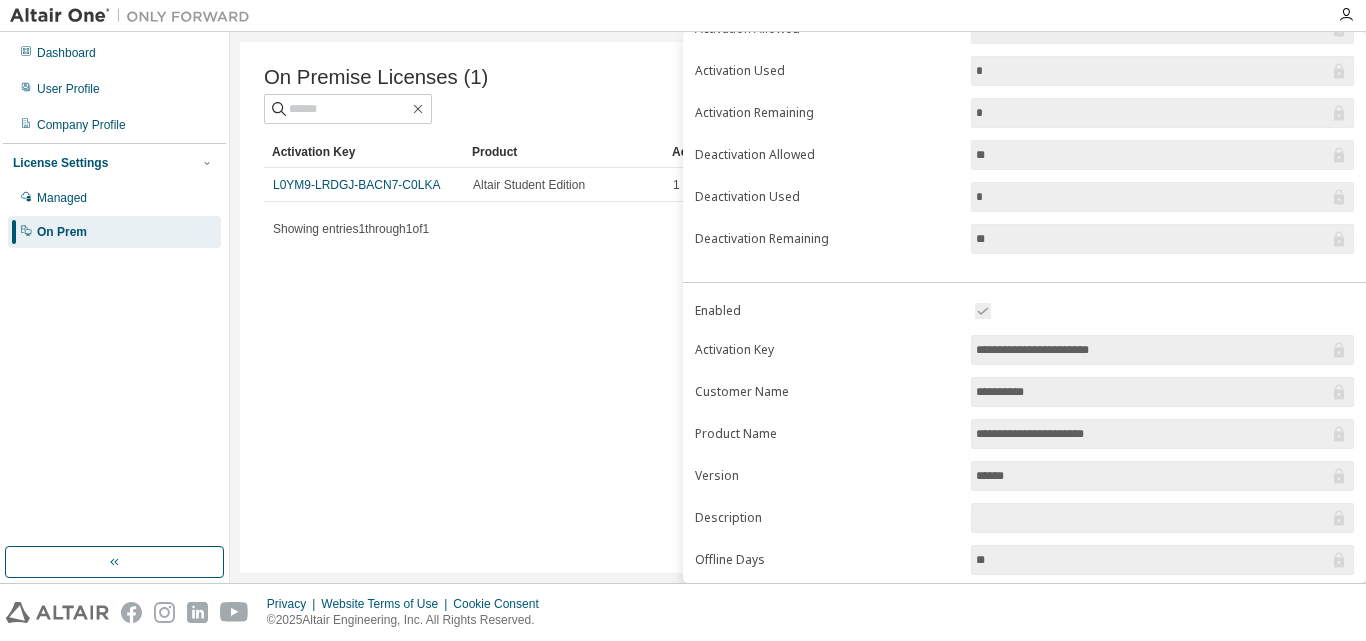 scroll, scrollTop: 0, scrollLeft: 0, axis: both 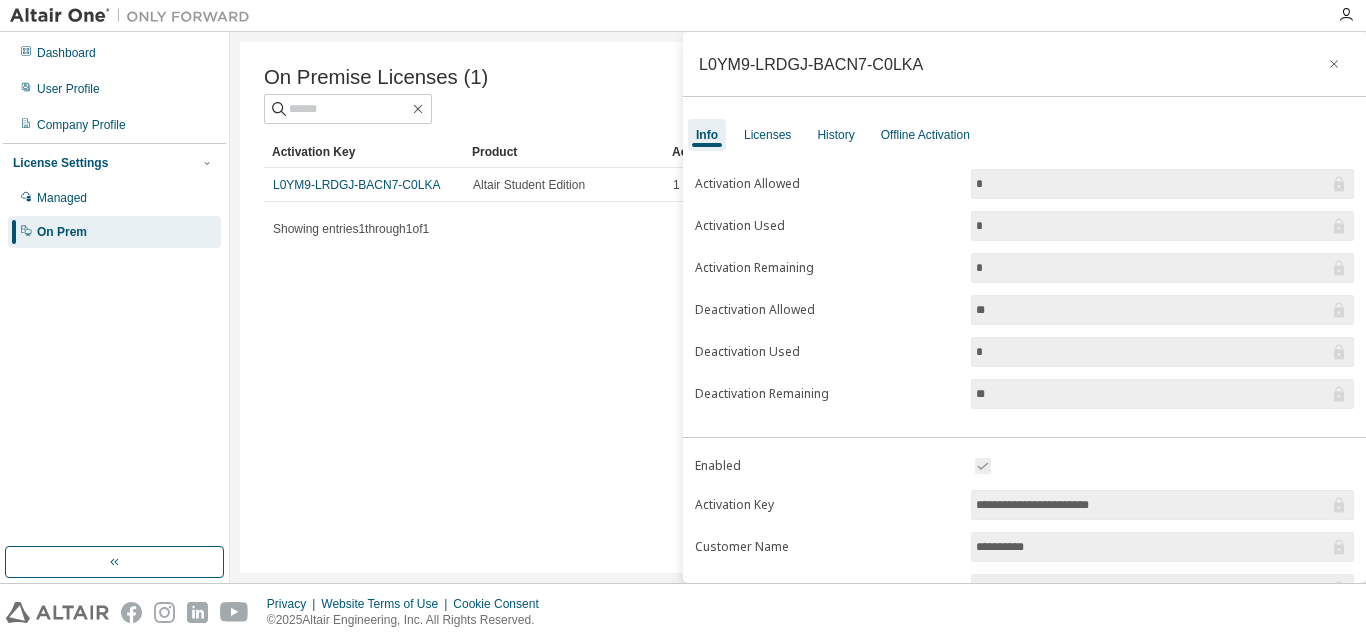 click on "Product" at bounding box center [564, 152] 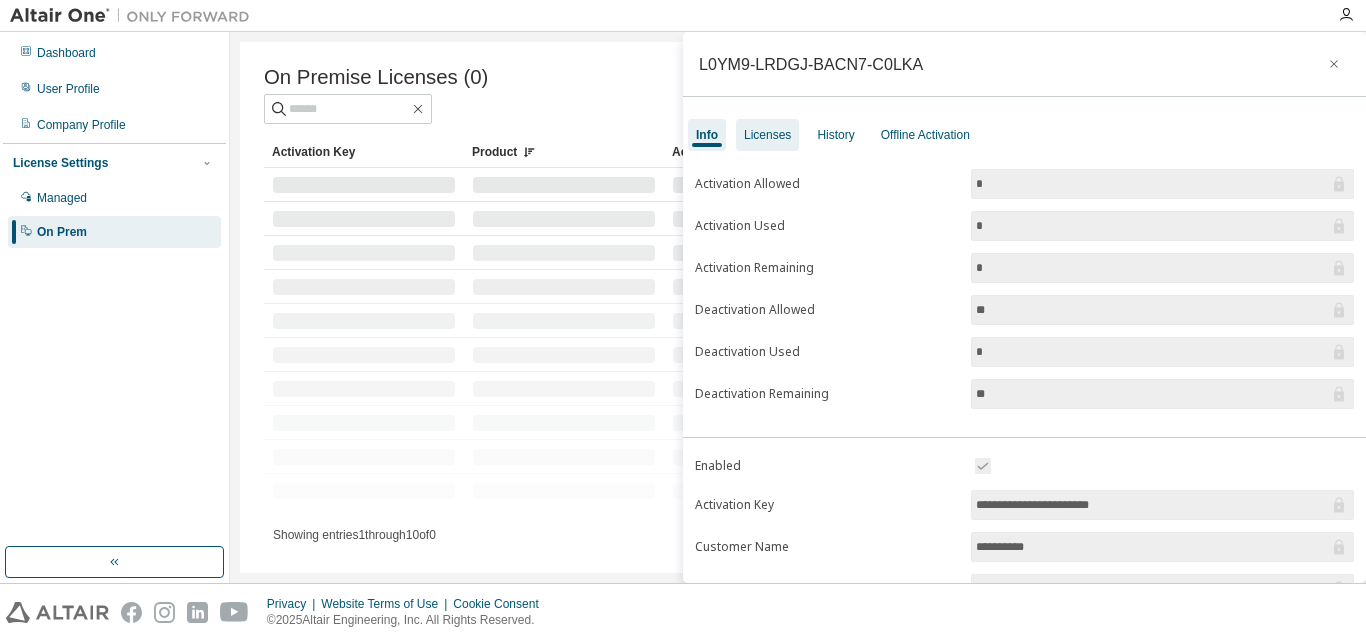 click on "Licenses" at bounding box center [767, 135] 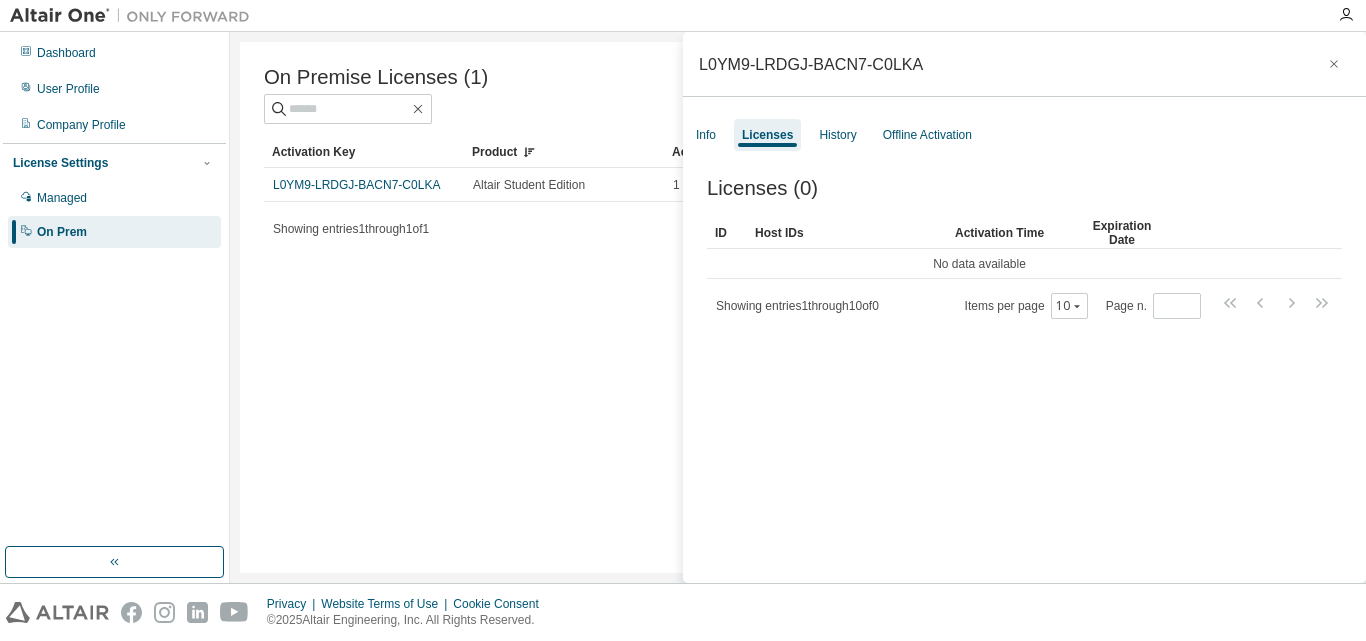 click on "On Premise Licenses (1)" at bounding box center [798, 95] 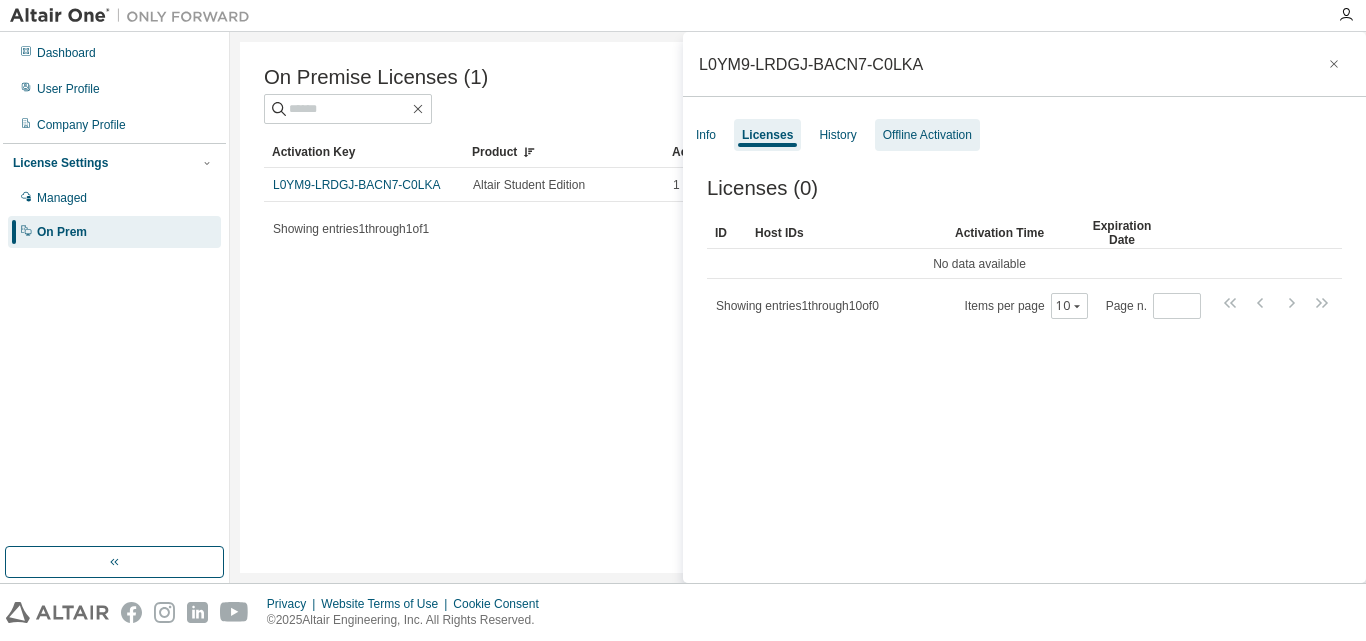 click on "Offline Activation" at bounding box center (927, 135) 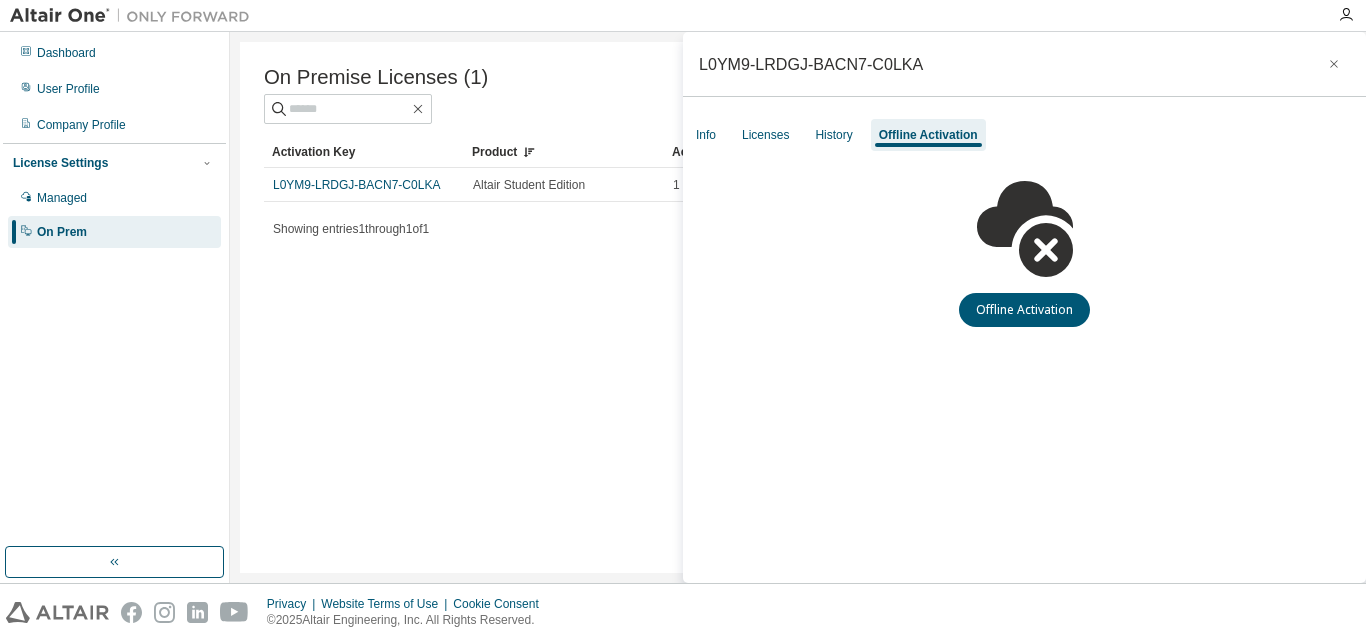 click on "On Premise Licenses (1) Clear Load Save Save As Field Operator Value Select filter Select operand Add criteria Search Activation Key Product Activation Allowed Activation Left Creation Date L0YM9-LRDGJ-BACN7-C0LKA Altair Student Edition 1 1 2025-08-06 16:32:12 Showing entries  1  through  1  of  1 Items per page 10 Page n. *" at bounding box center [798, 307] 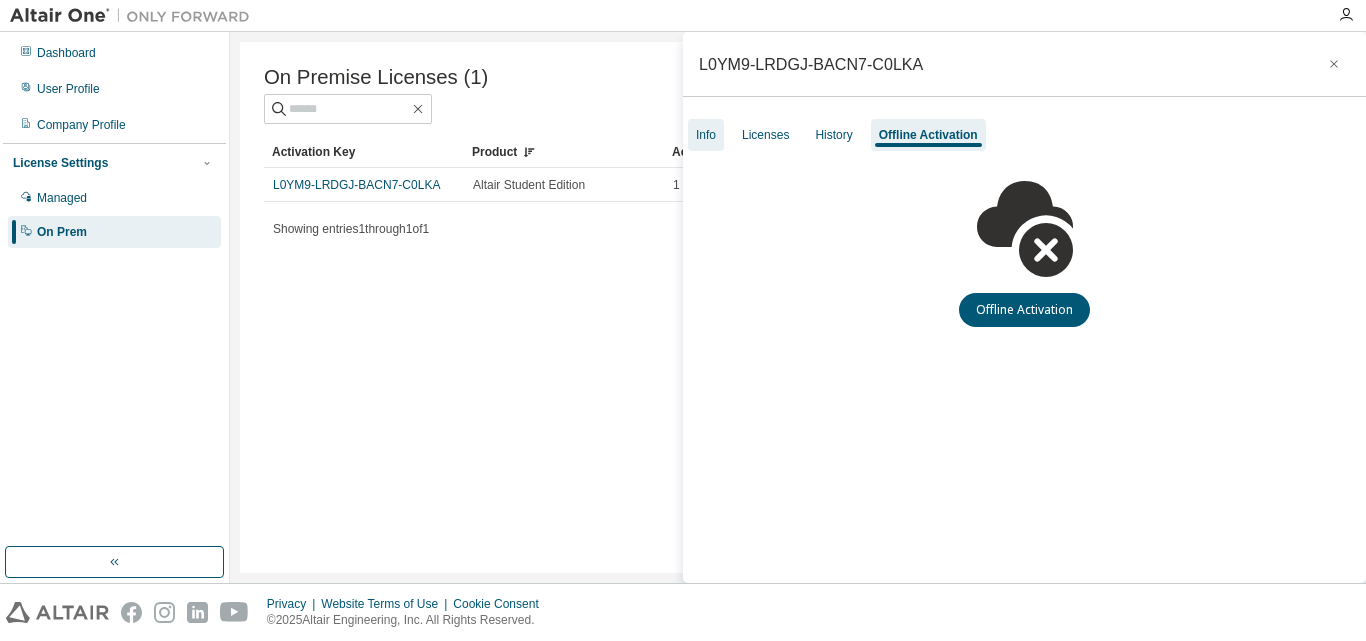 click on "Info" at bounding box center (706, 135) 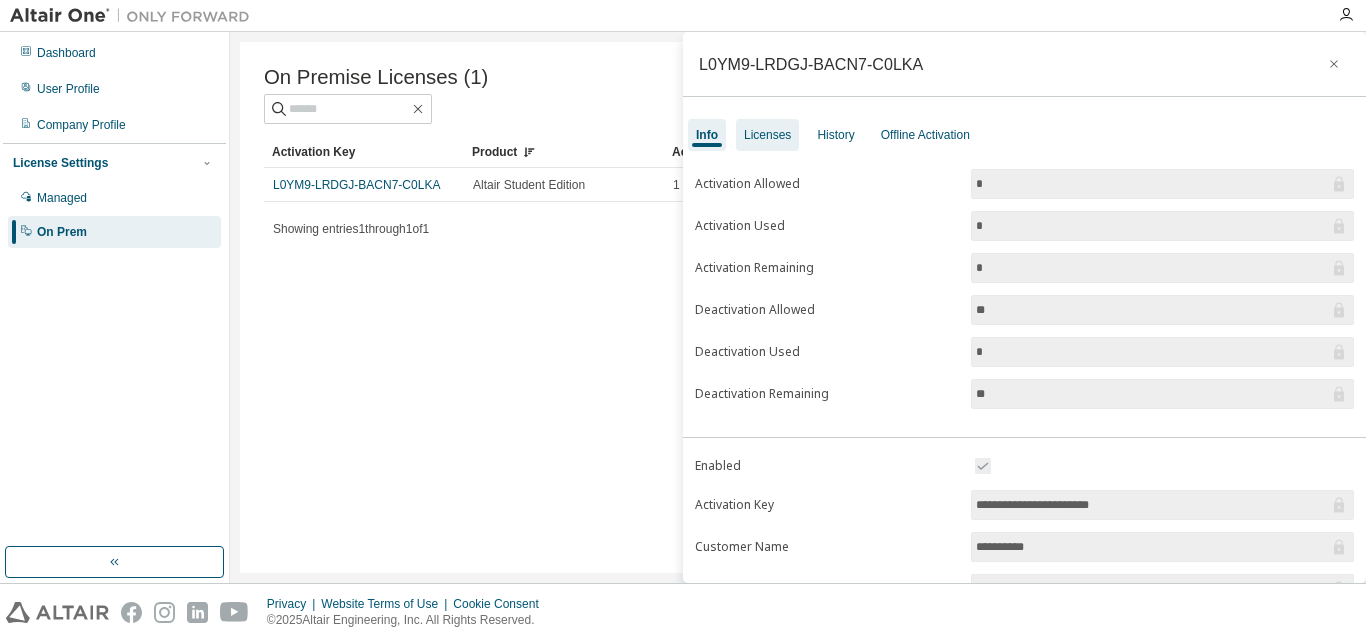 click on "Licenses" at bounding box center [767, 135] 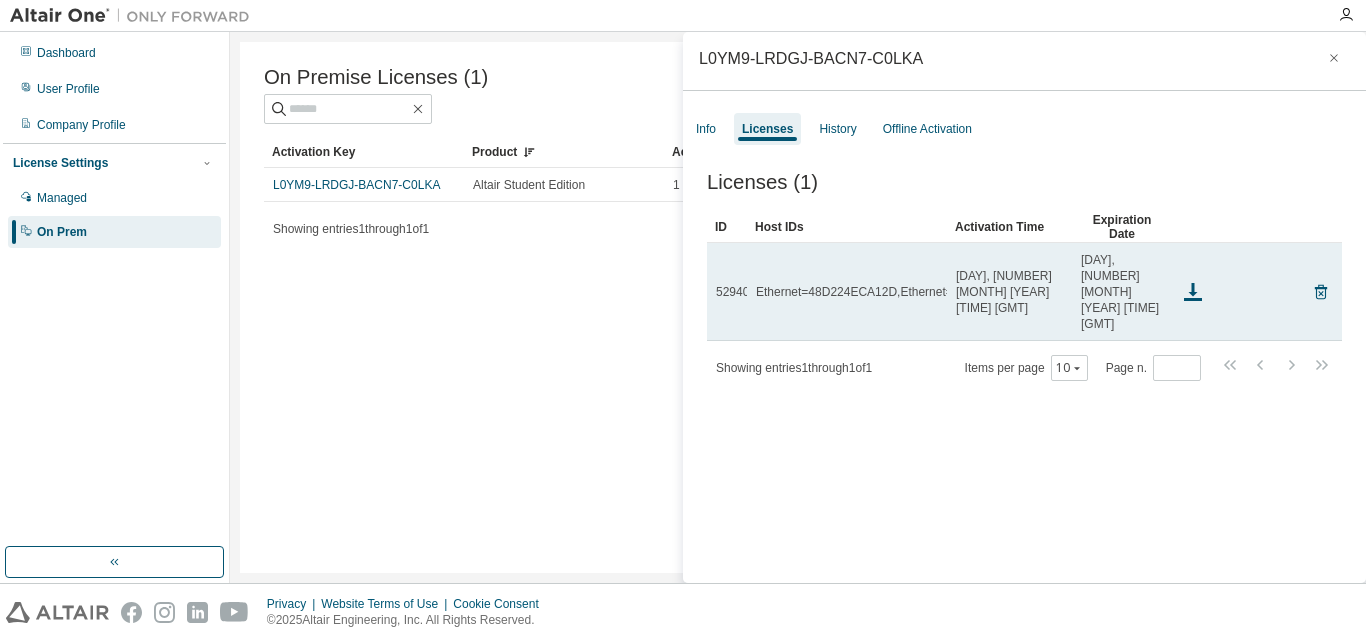 scroll, scrollTop: 0, scrollLeft: 0, axis: both 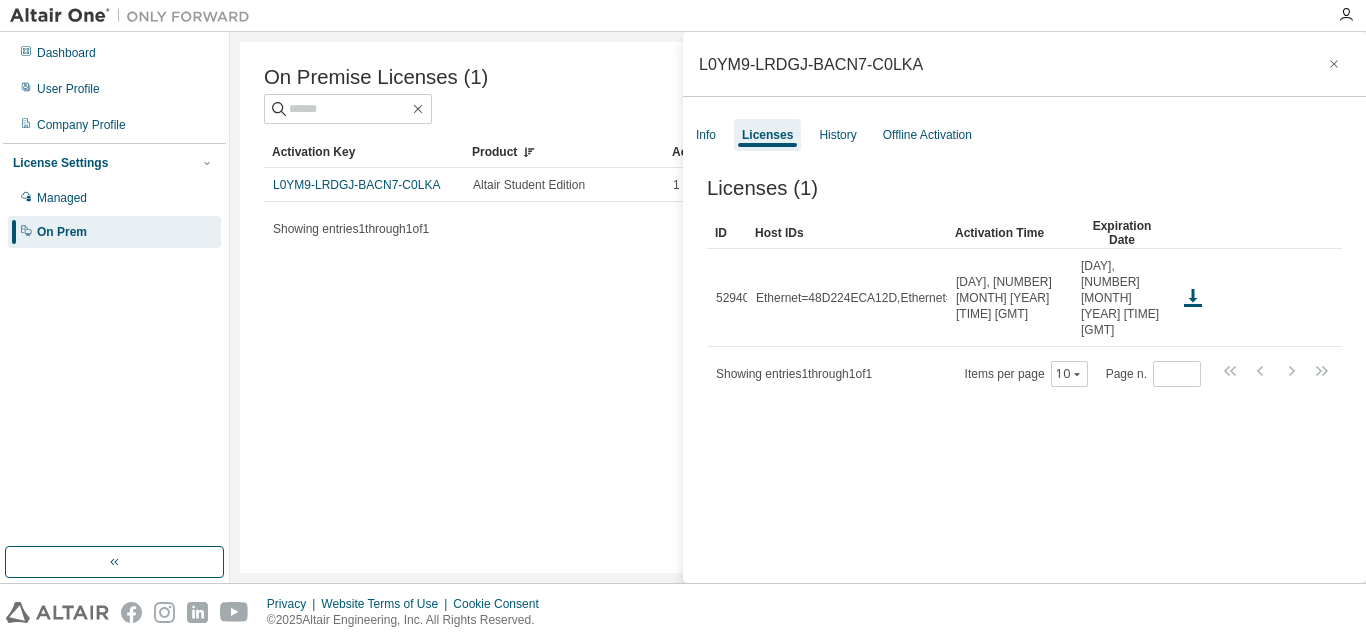 click on "On Premise Licenses (1) Clear Load Save Save As Field Operator Value Select filter Select operand Add criteria Search Activation Key Product Activation Allowed Activation Left Creation Date L0YM9-LRDGJ-BACN7-C0LKA Altair Student Edition 1 1 2025-08-06 16:32:12 Showing entries  1  through  1  of  1 Items per page 10 Page n. *" at bounding box center [798, 307] 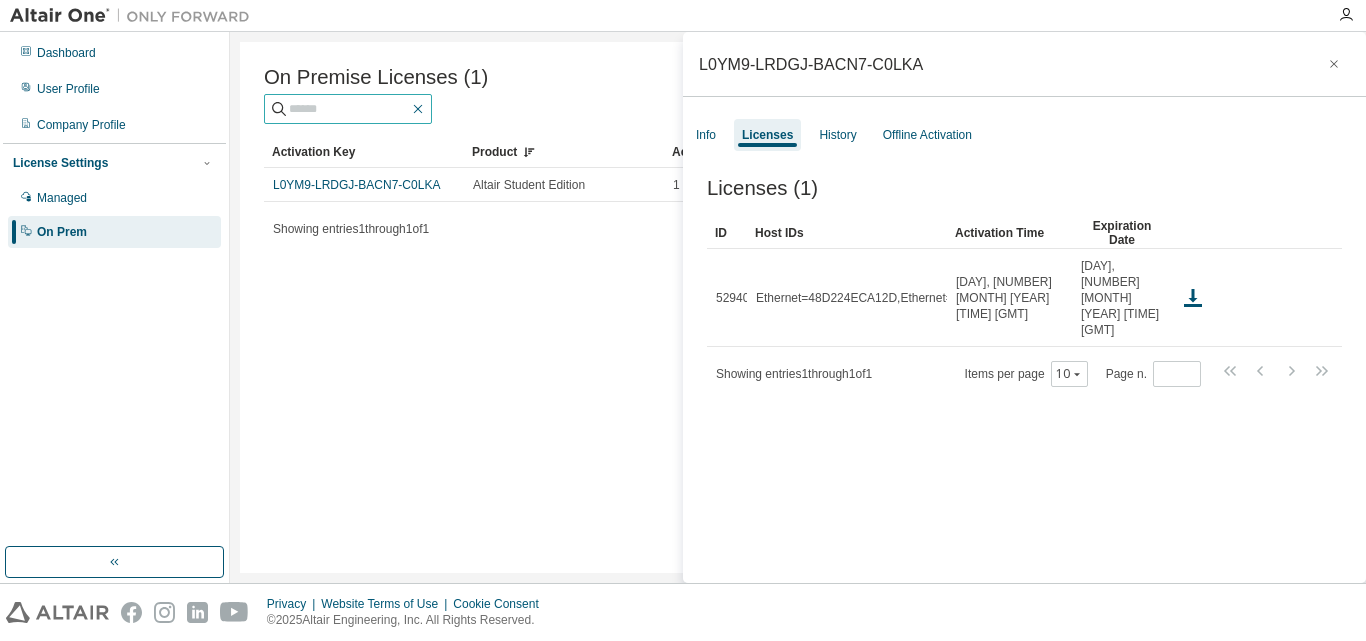 click 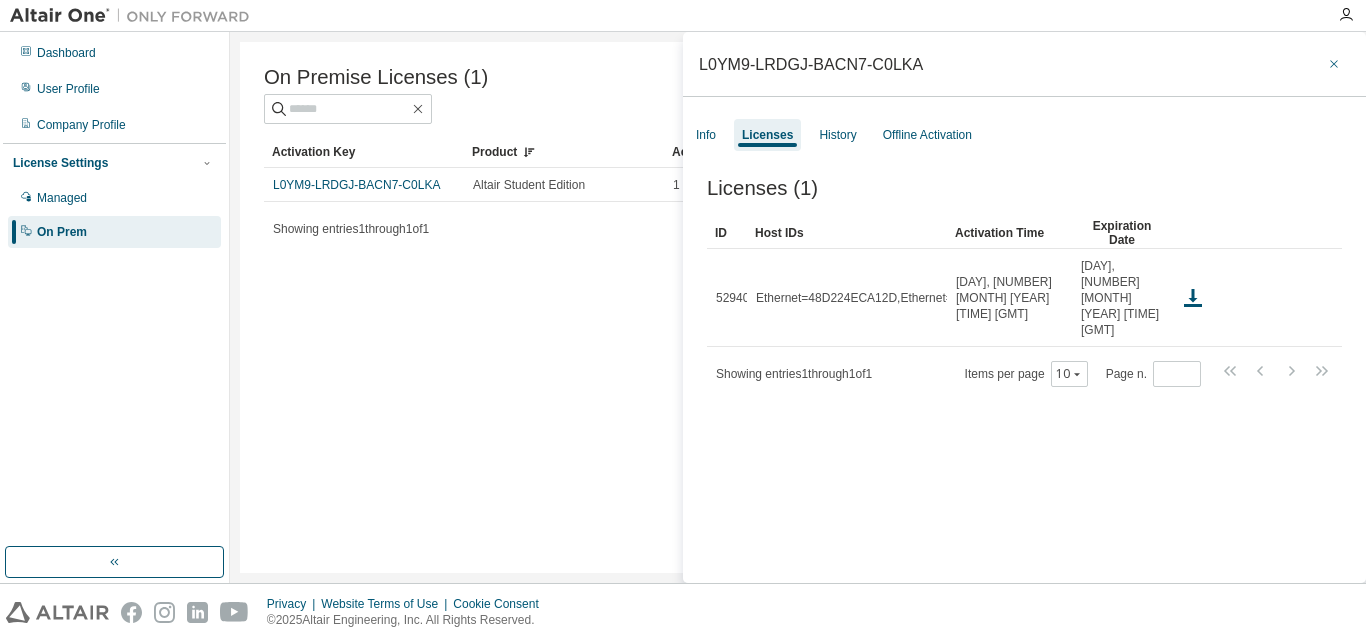 click 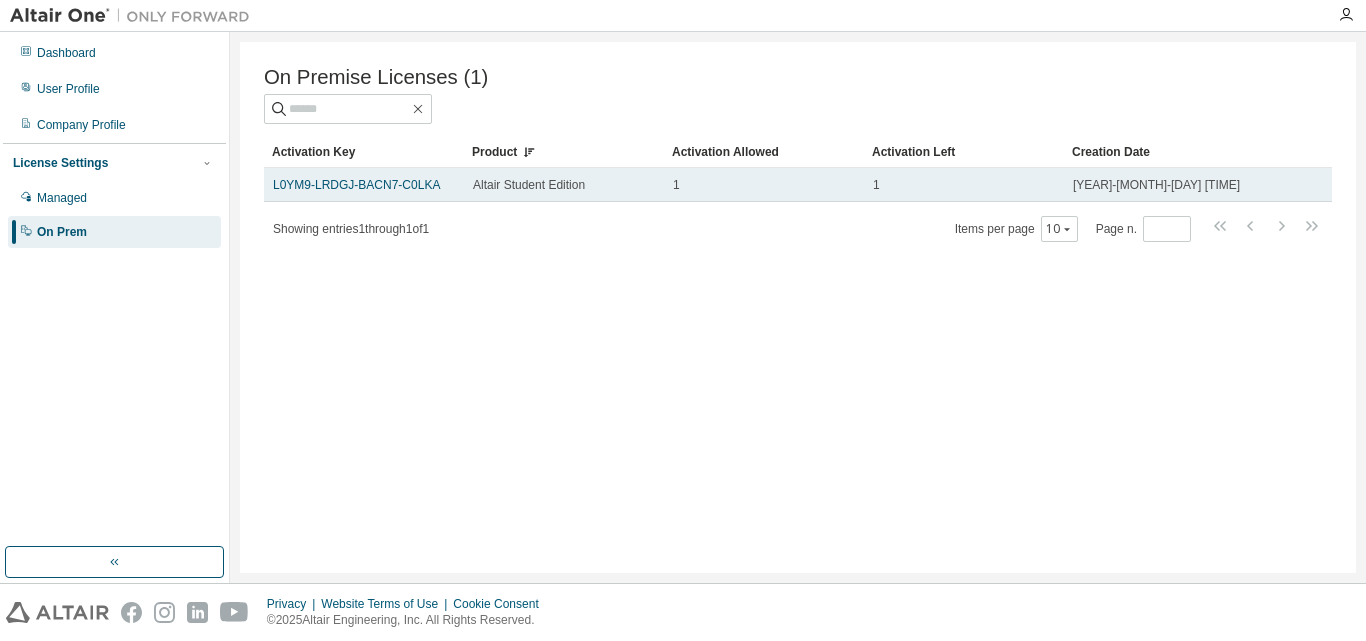 click on "1" at bounding box center [764, 185] 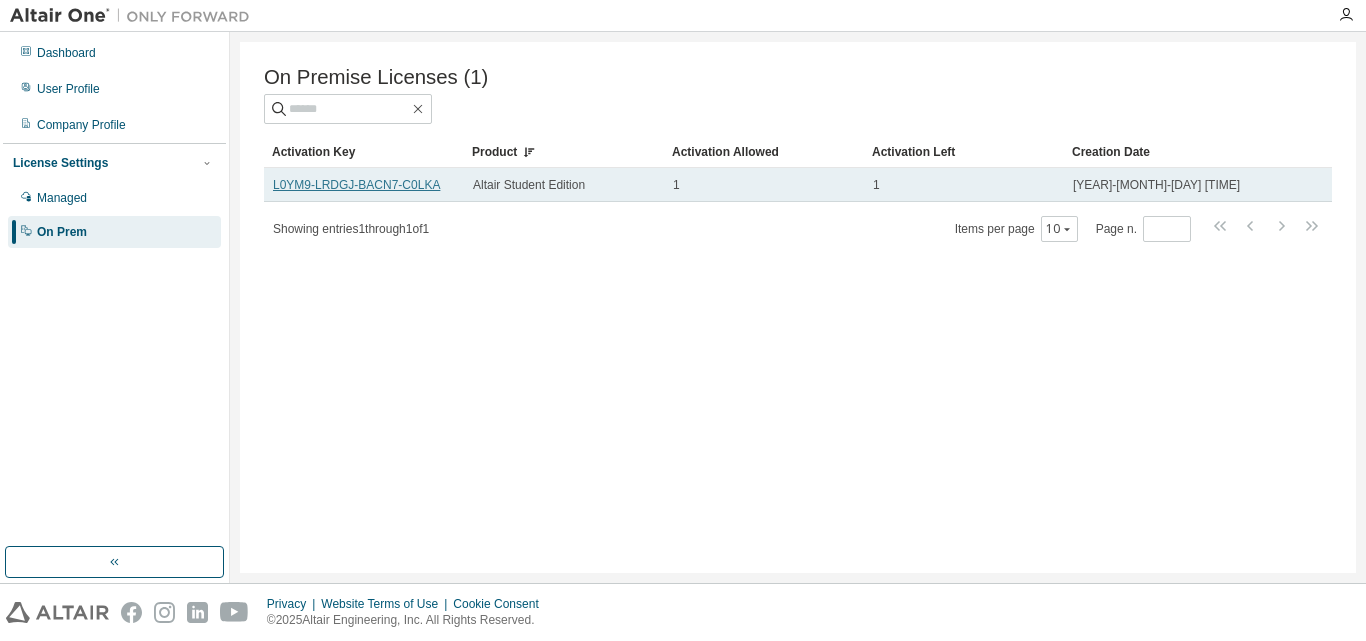 click on "L0YM9-LRDGJ-BACN7-C0LKA" at bounding box center (356, 185) 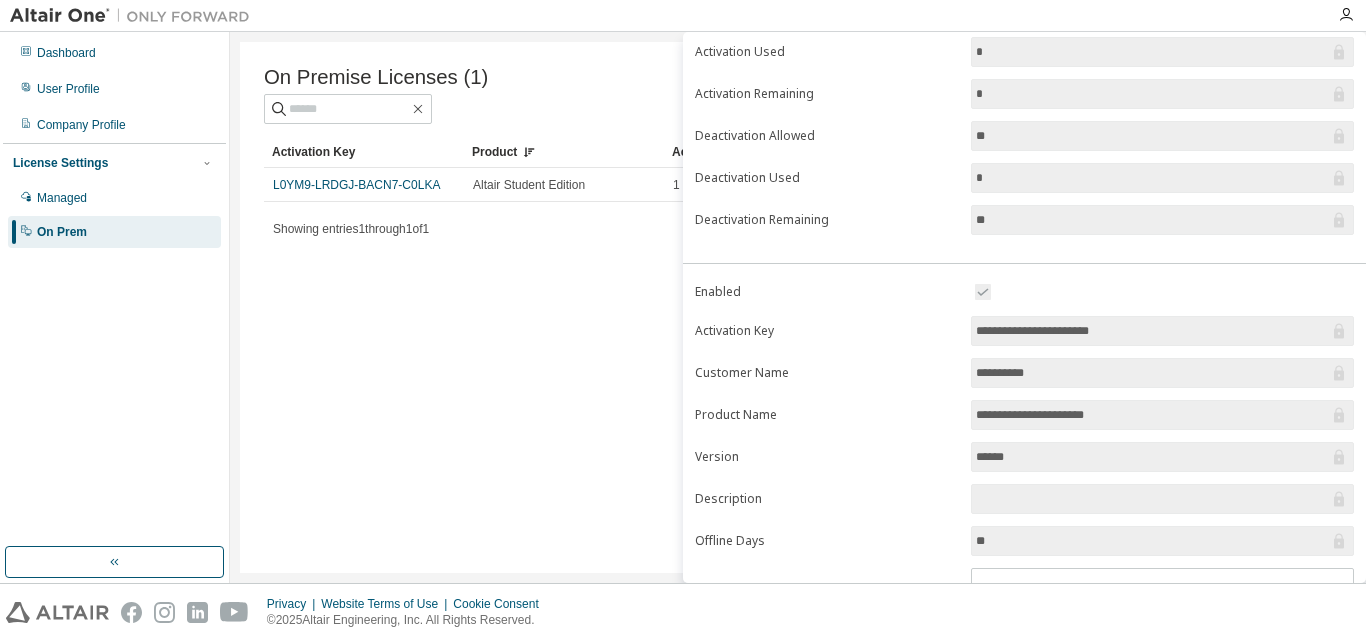 scroll, scrollTop: 0, scrollLeft: 0, axis: both 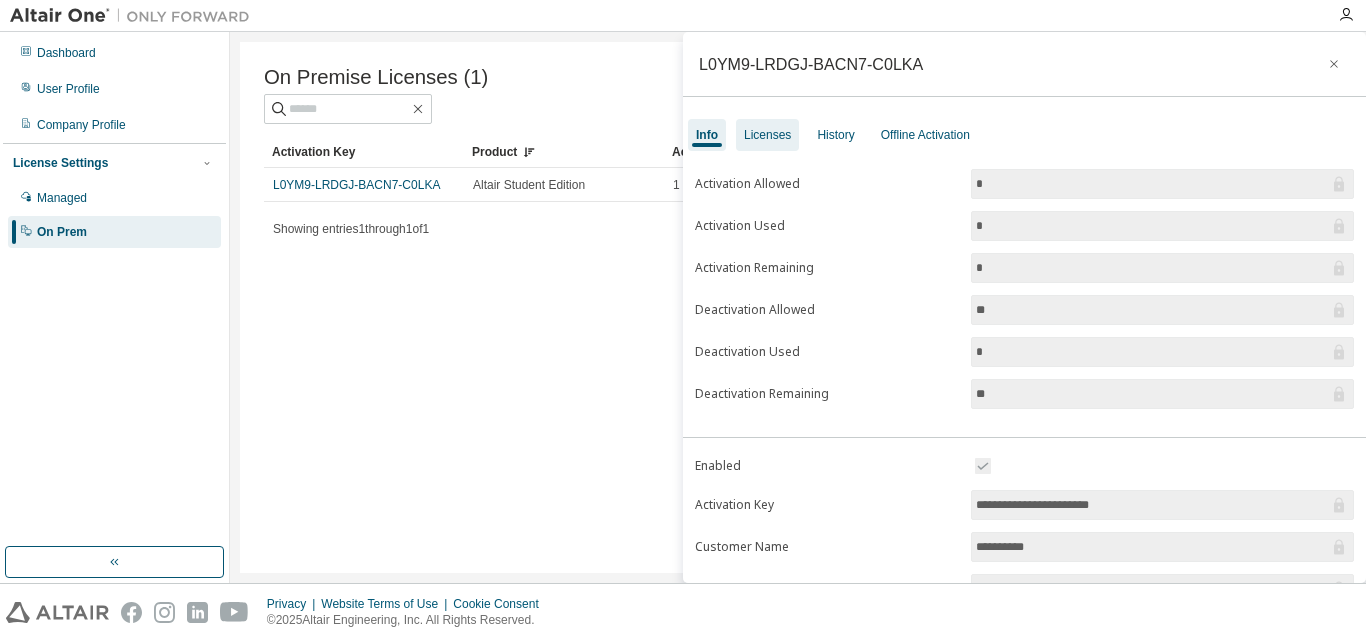click on "Licenses" at bounding box center (767, 135) 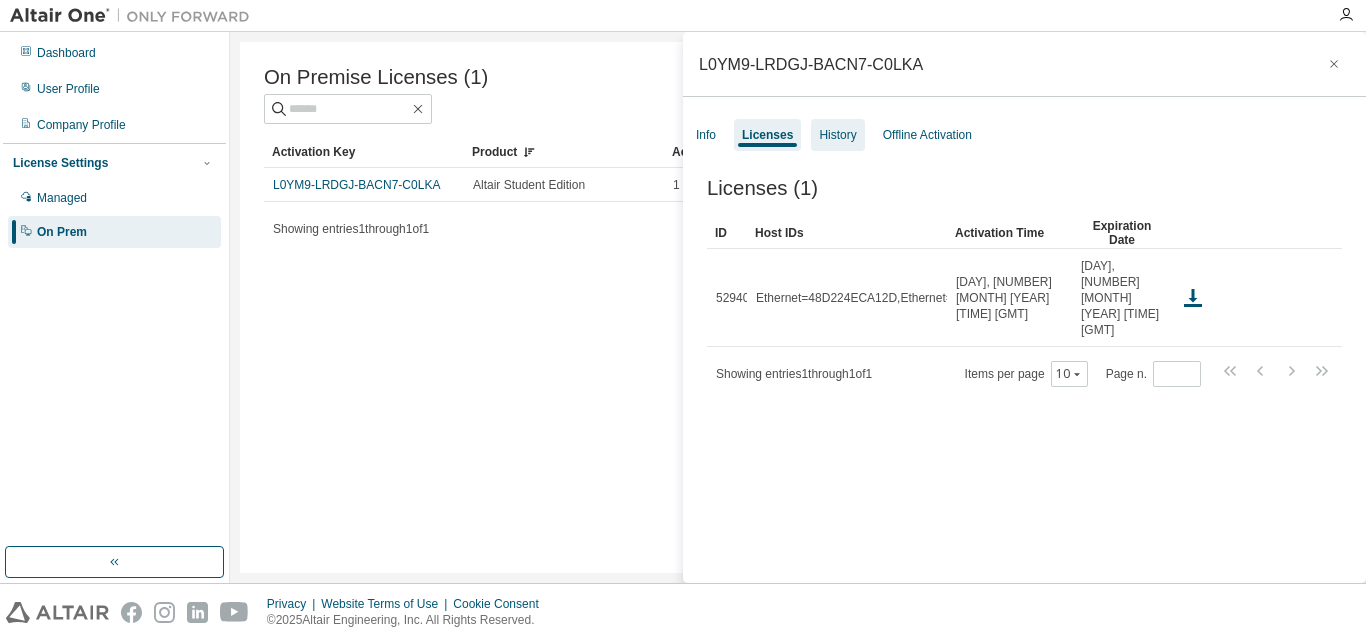 click on "History" at bounding box center (837, 135) 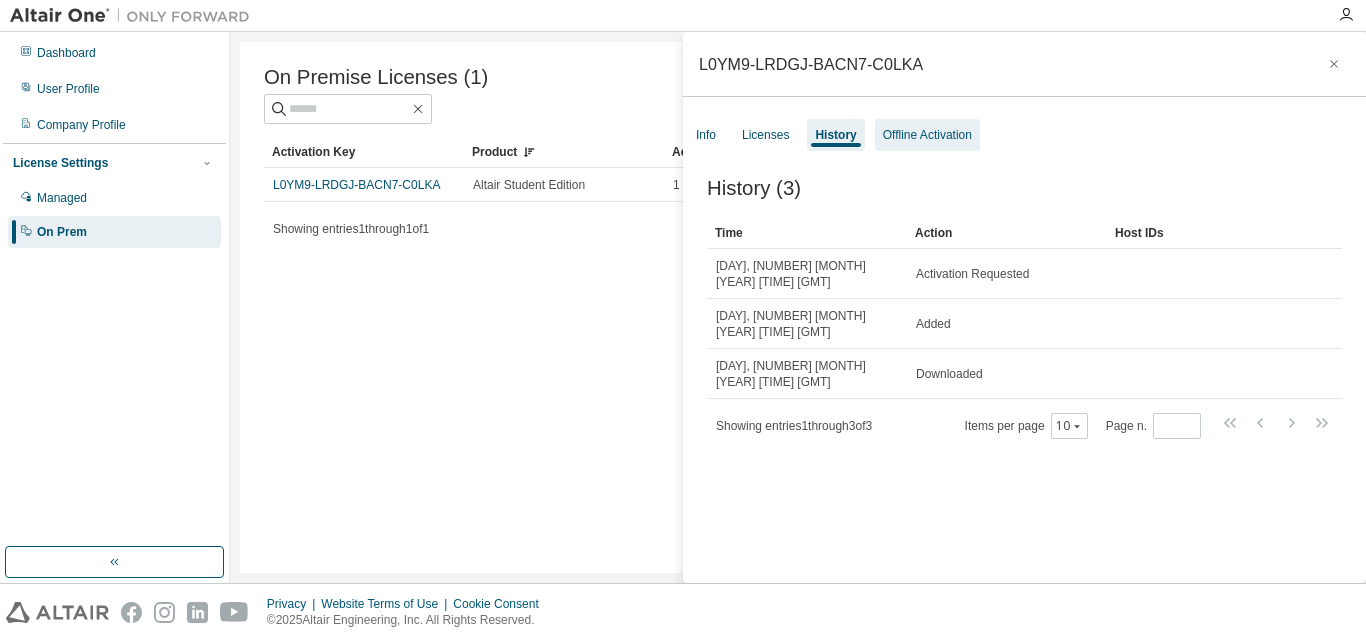 click on "Offline Activation" at bounding box center (927, 135) 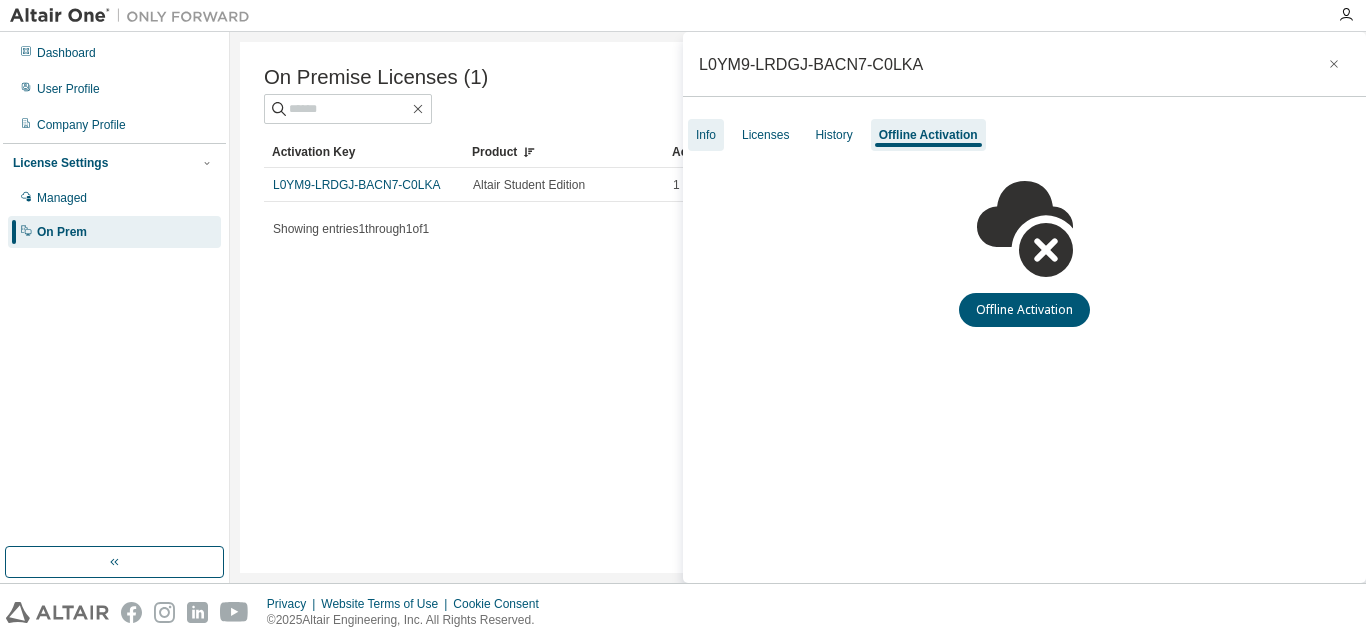 click on "Info" at bounding box center [706, 135] 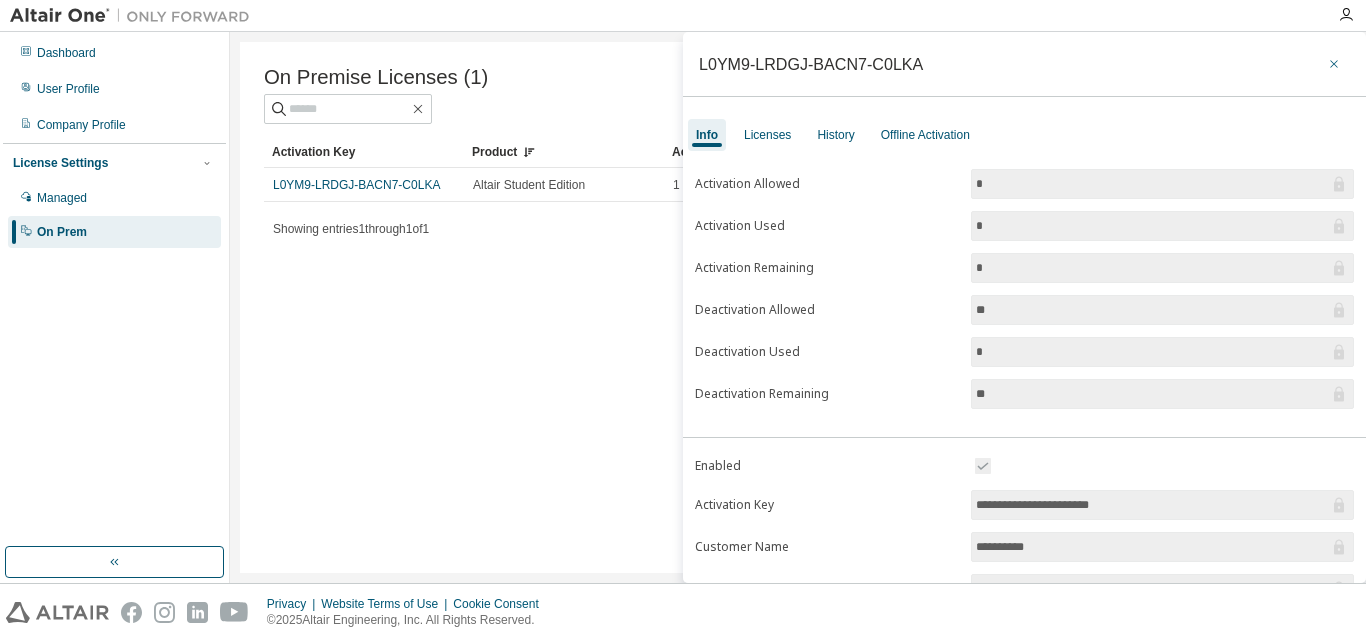 click 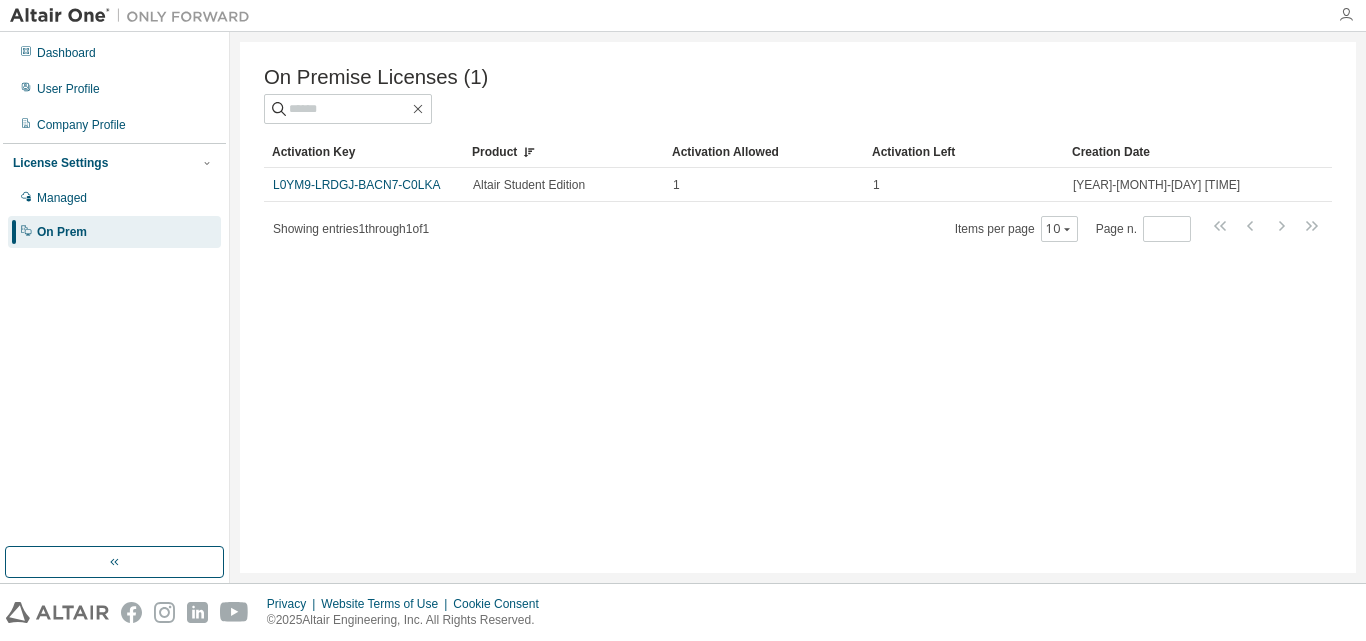 click at bounding box center [1346, 15] 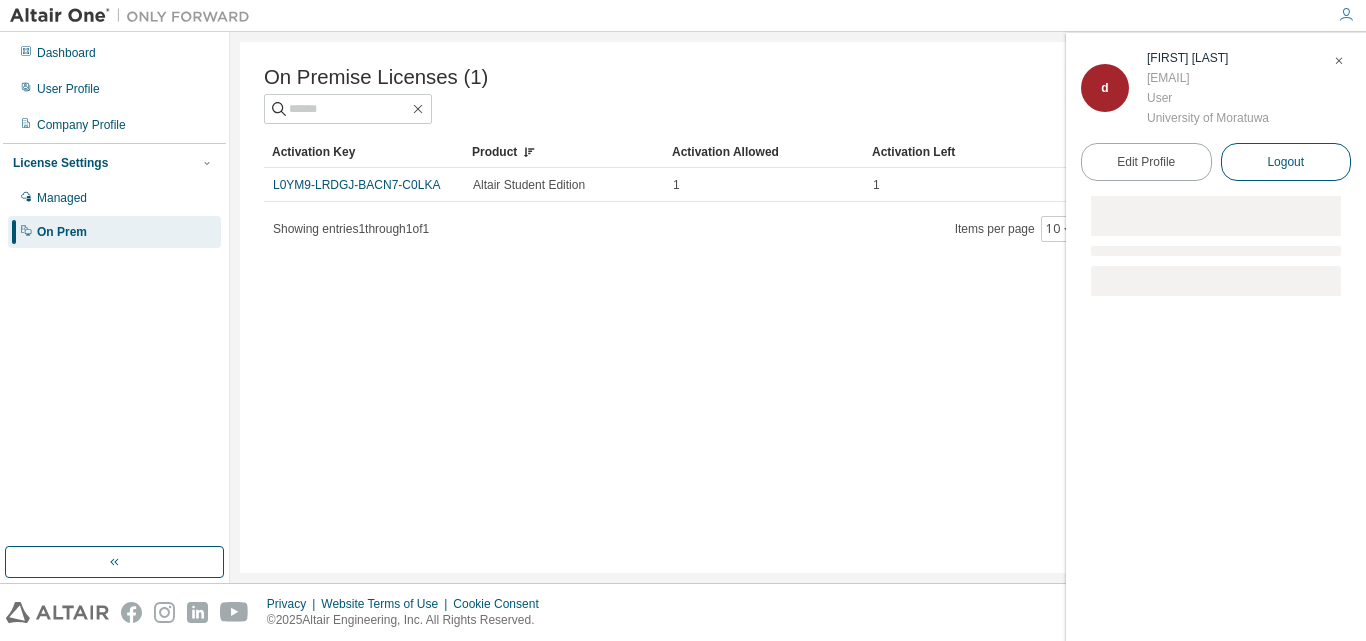 click on "Logout" at bounding box center [1285, 162] 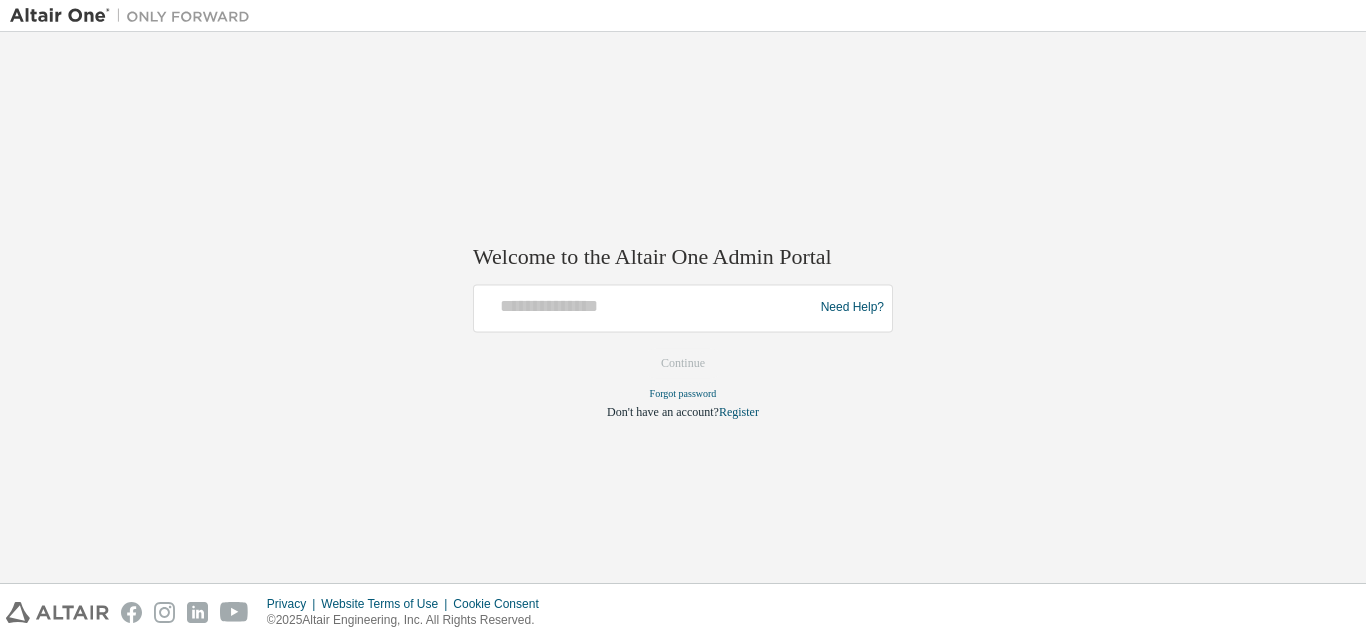 scroll, scrollTop: 0, scrollLeft: 0, axis: both 